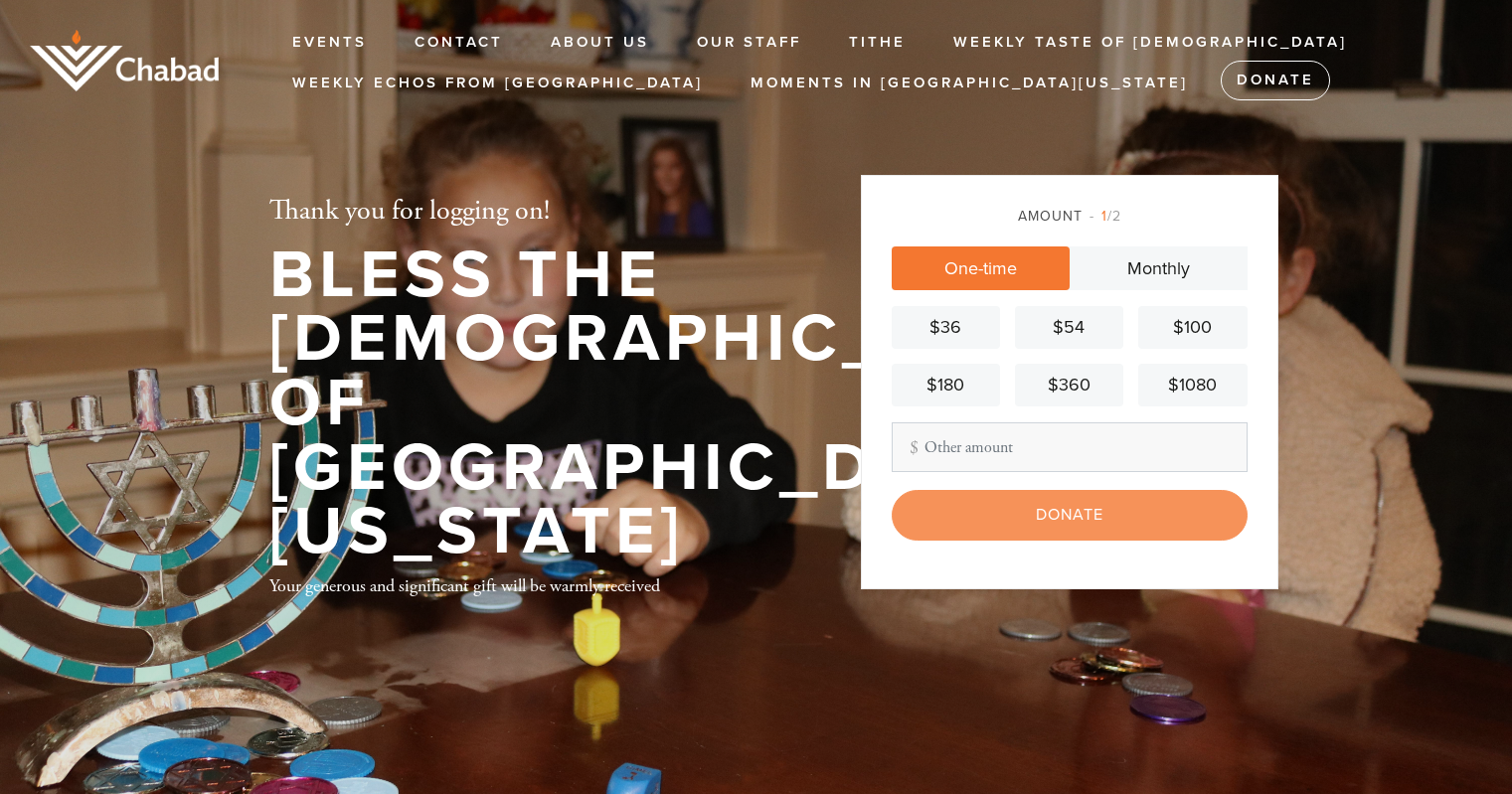 scroll, scrollTop: 0, scrollLeft: 0, axis: both 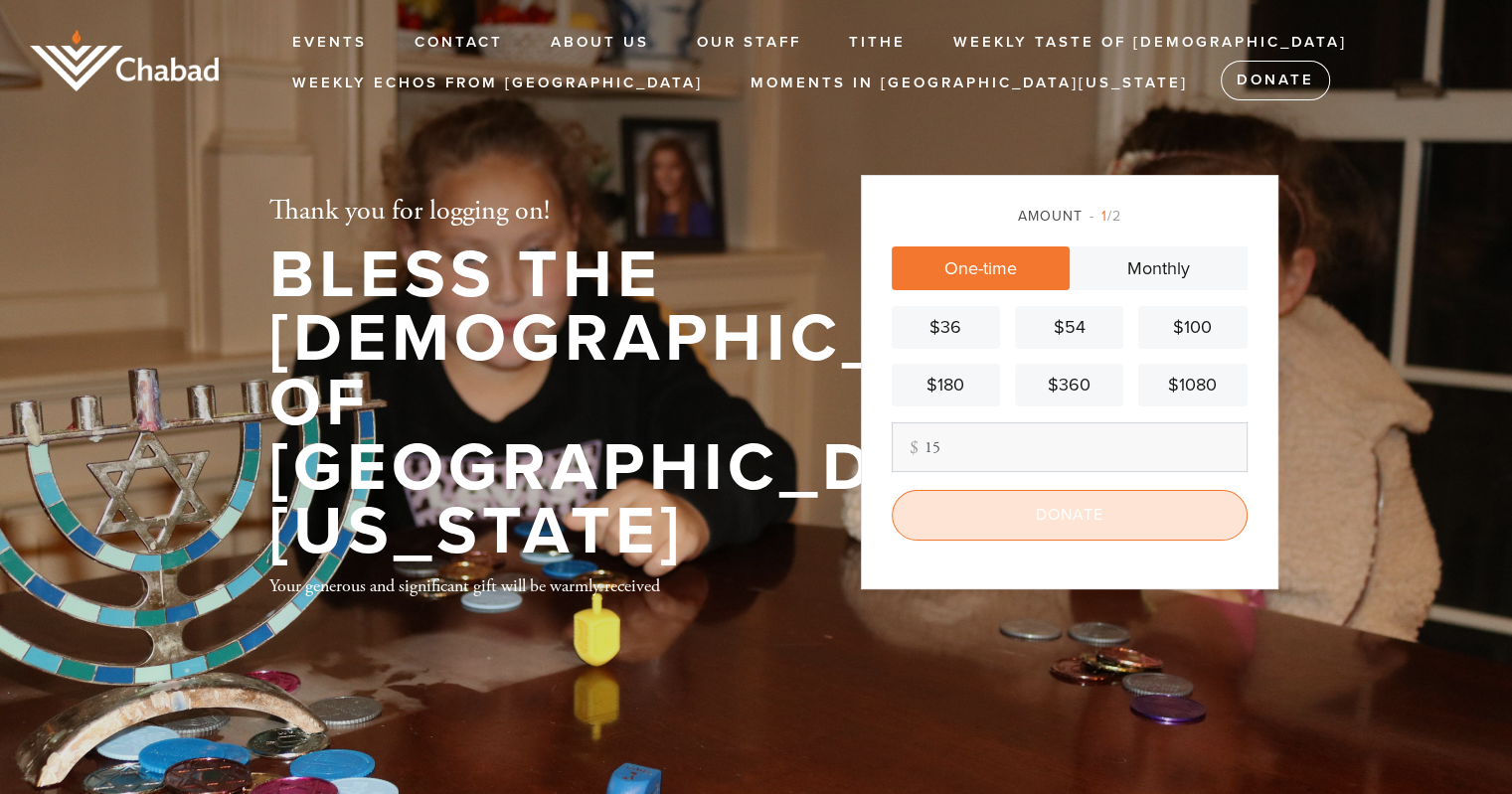 type on "15" 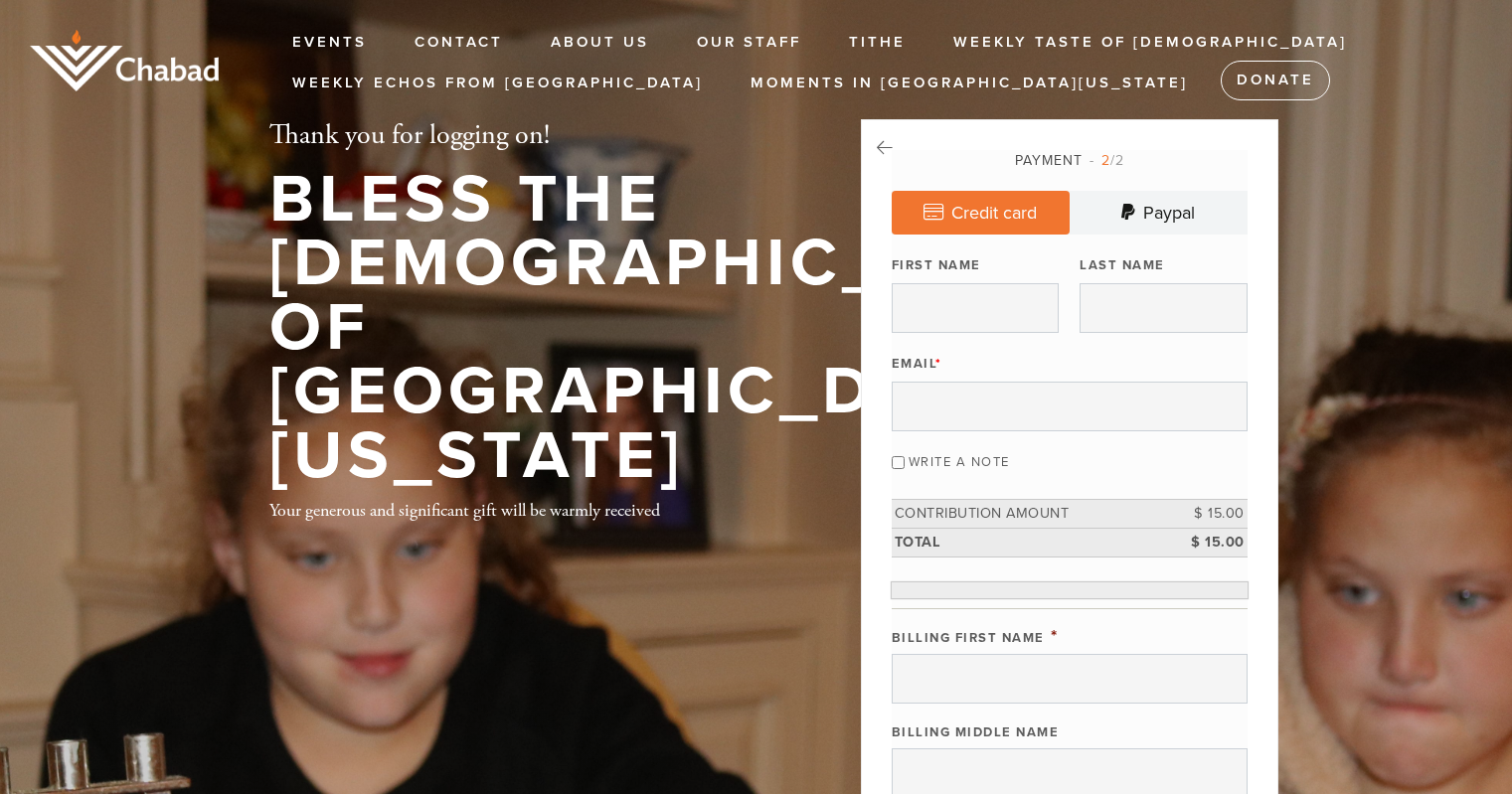 scroll, scrollTop: 0, scrollLeft: 0, axis: both 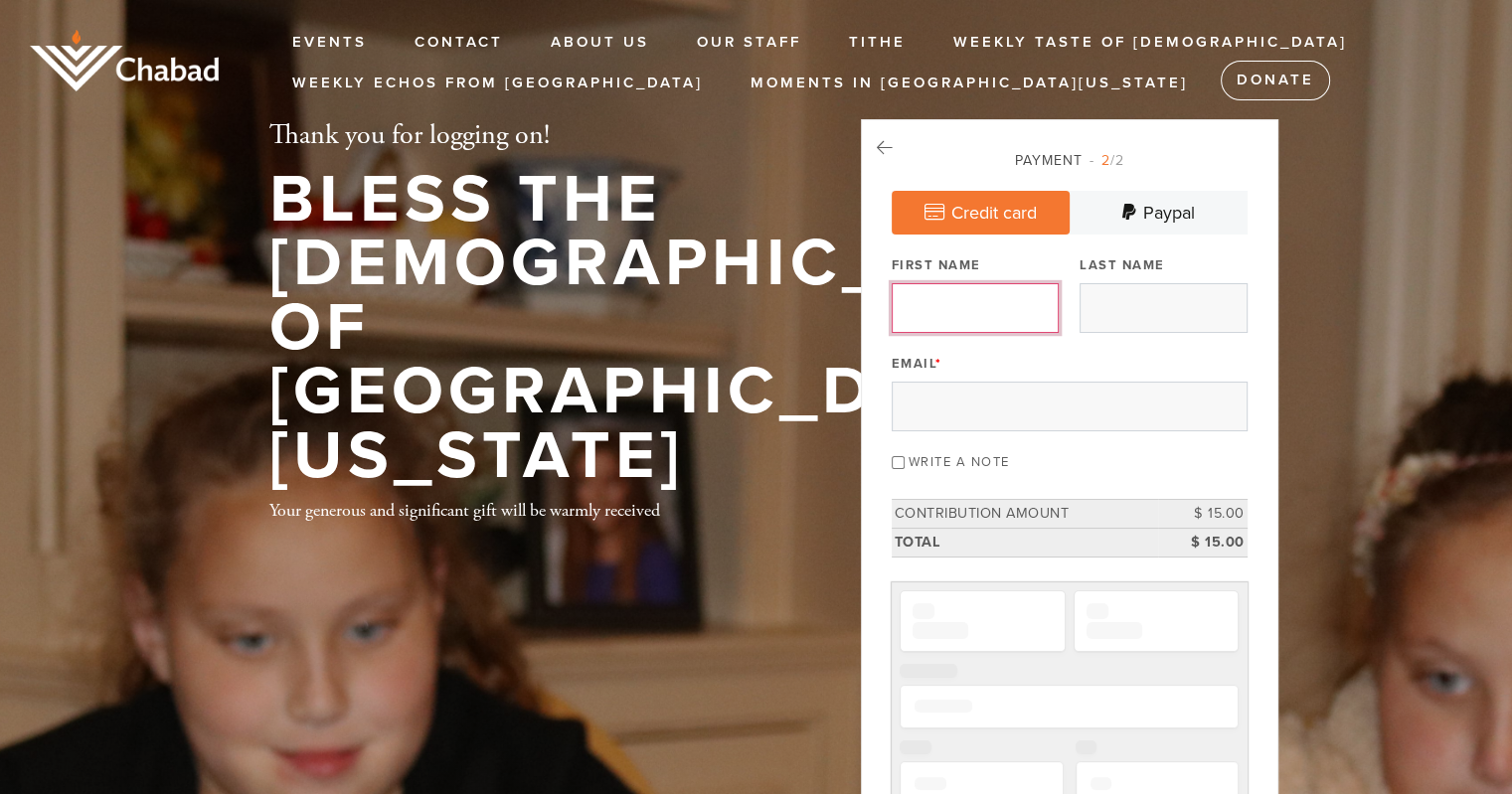 click on "First Name" at bounding box center (975, 308) 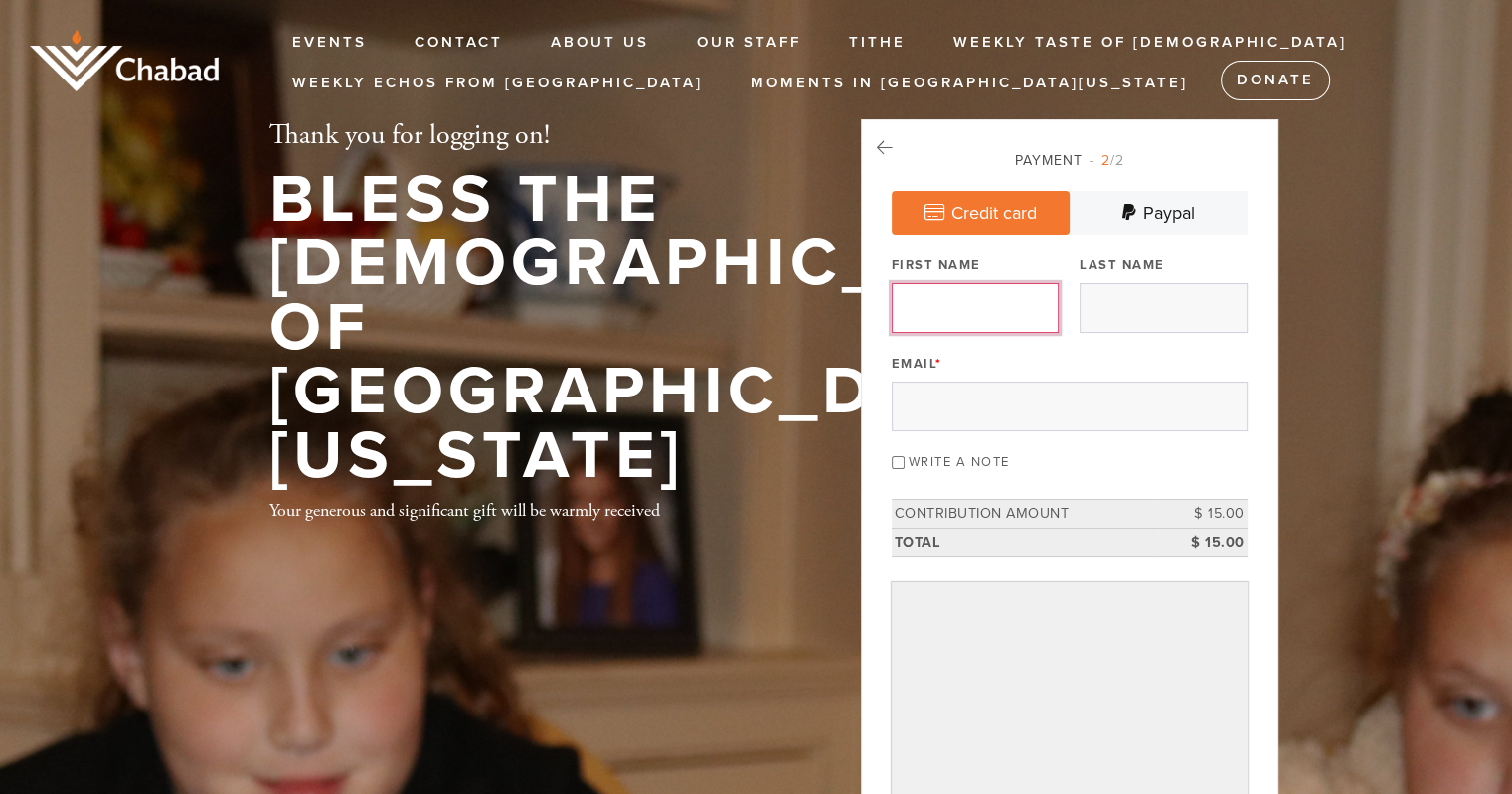 click on "First Name" at bounding box center (975, 308) 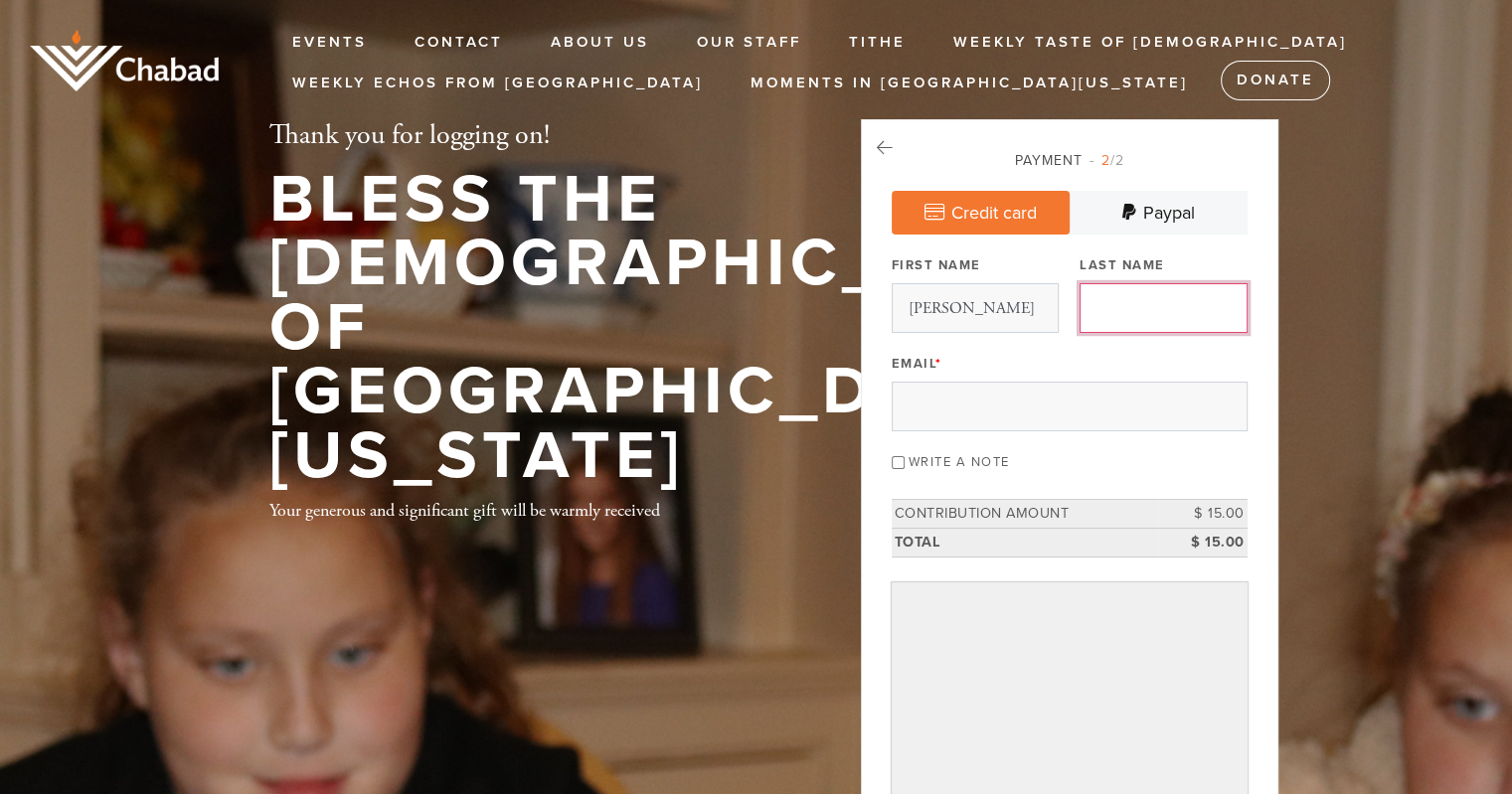 type on "Goldberg" 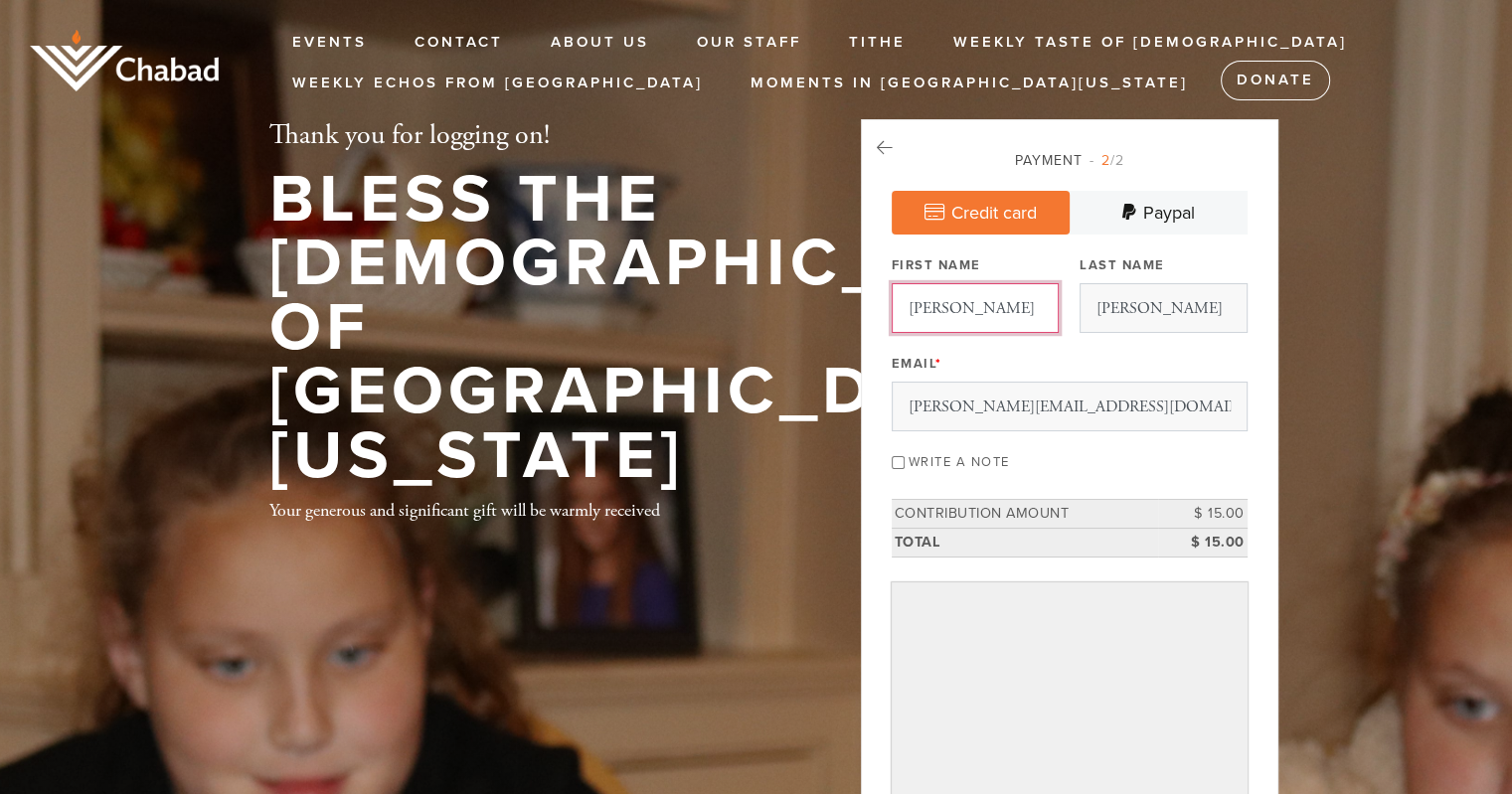 click on "Yechiel" at bounding box center [975, 308] 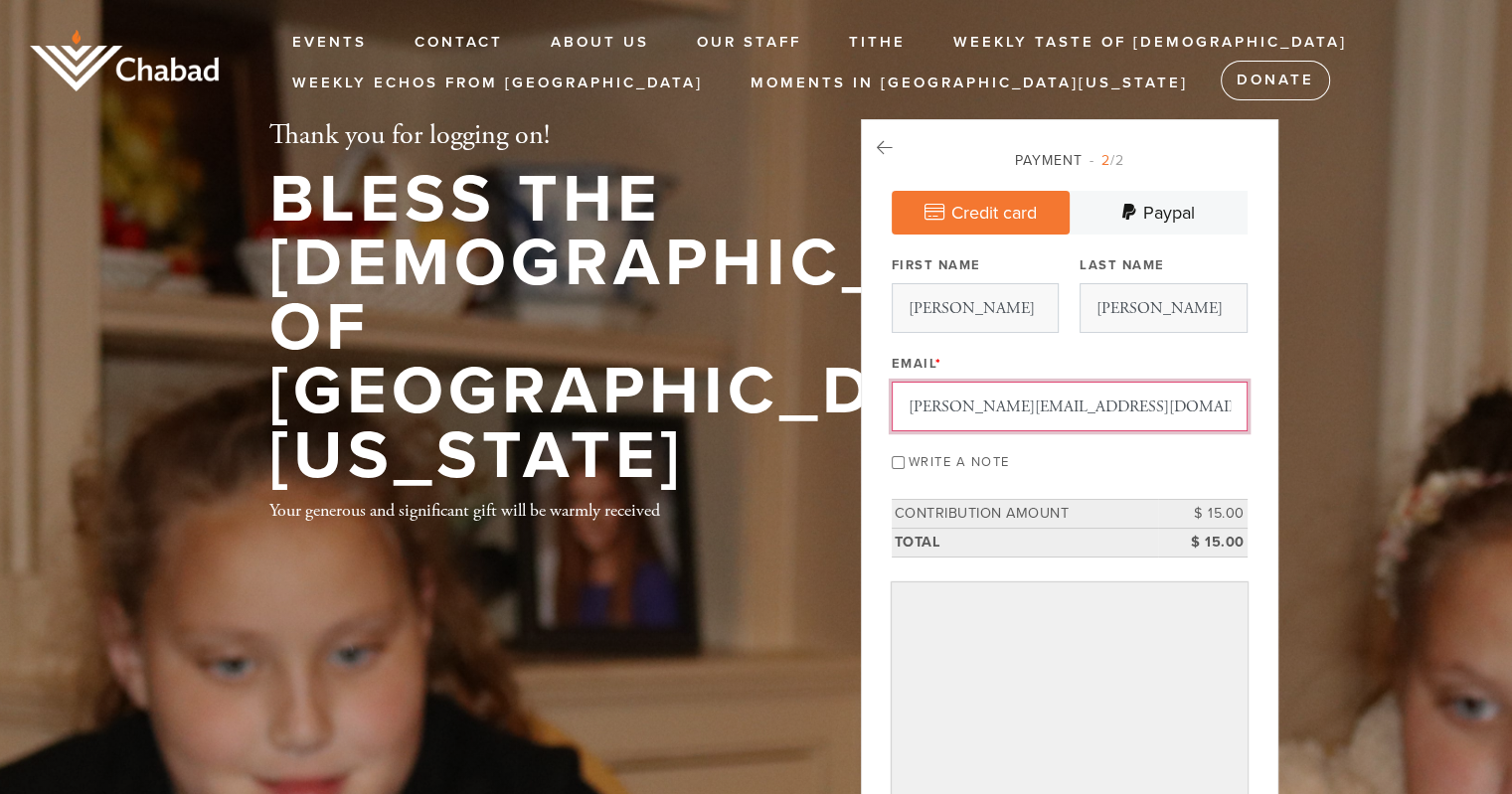 click on "yechiel@kehot.com" at bounding box center (1070, 406) 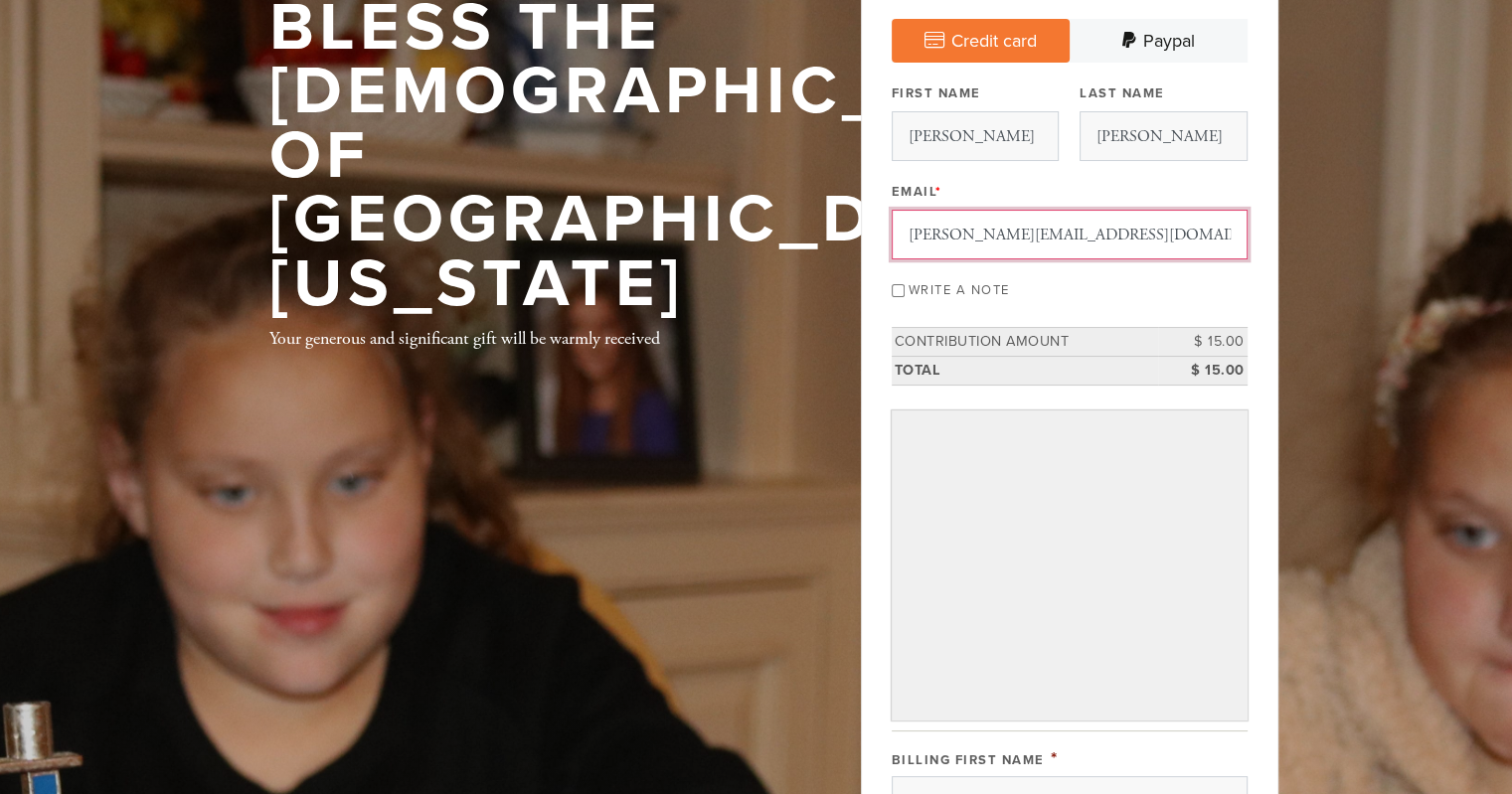 scroll, scrollTop: 199, scrollLeft: 0, axis: vertical 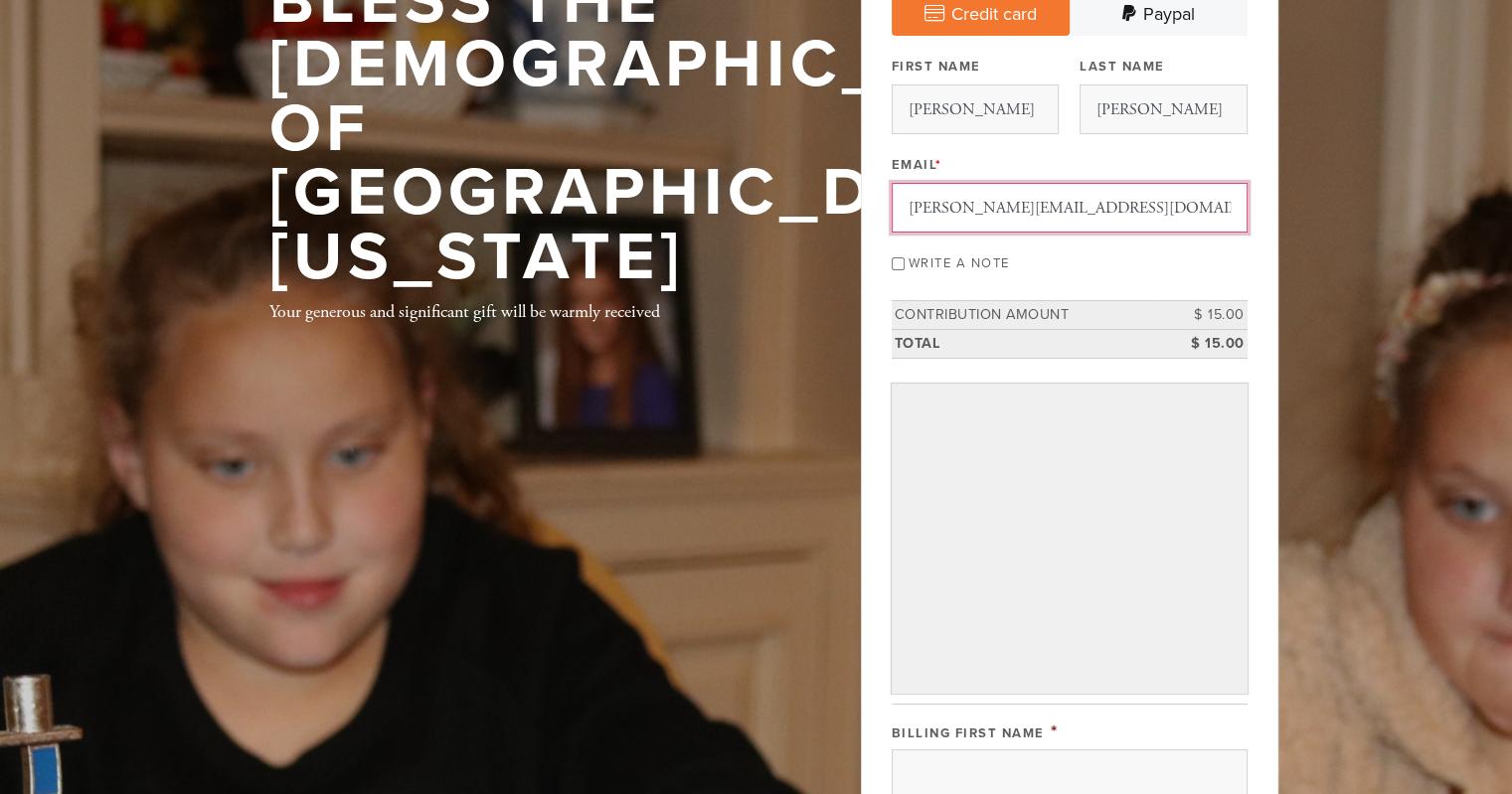 type on "yechiel@hot.com" 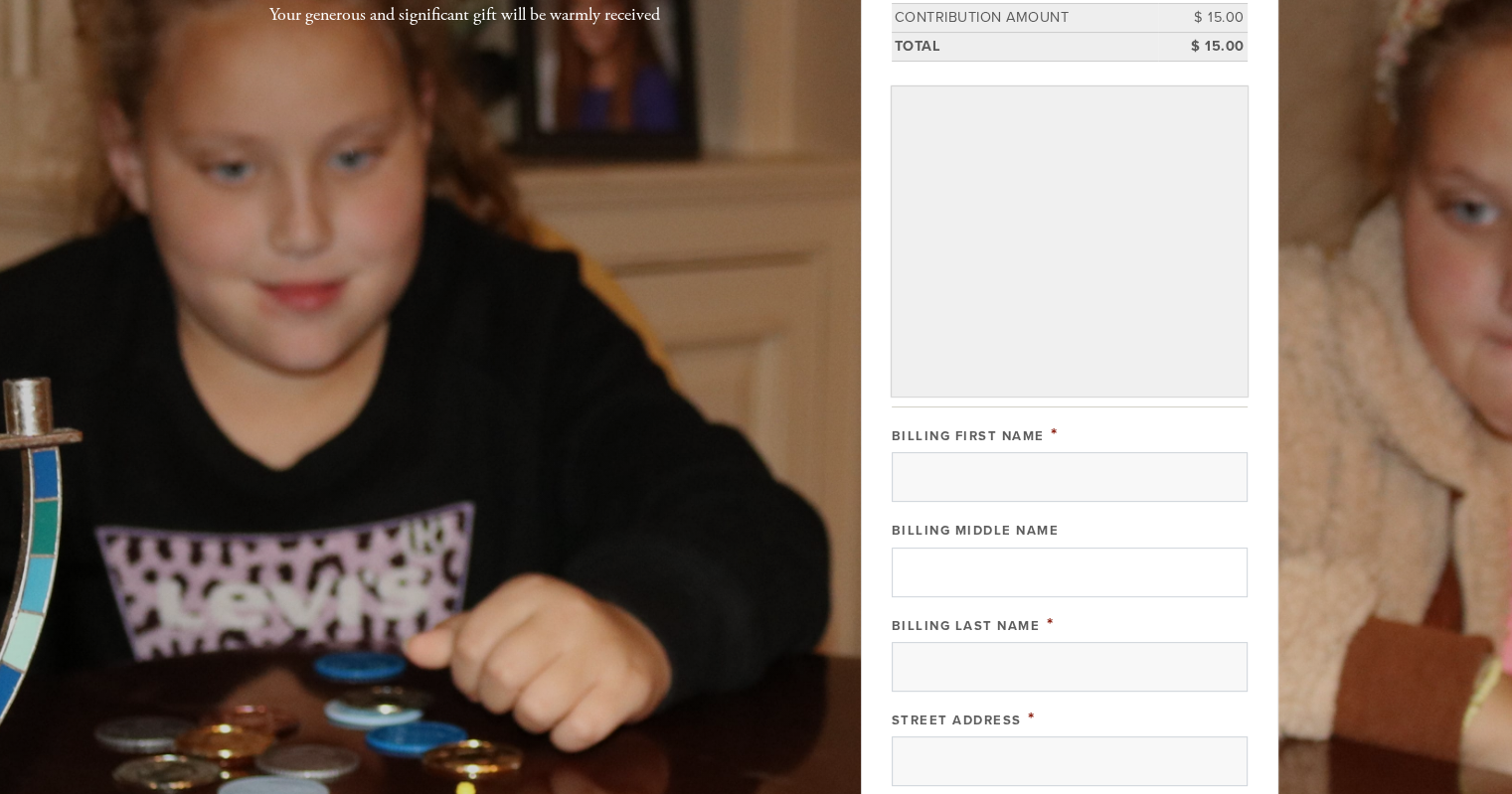 scroll, scrollTop: 497, scrollLeft: 0, axis: vertical 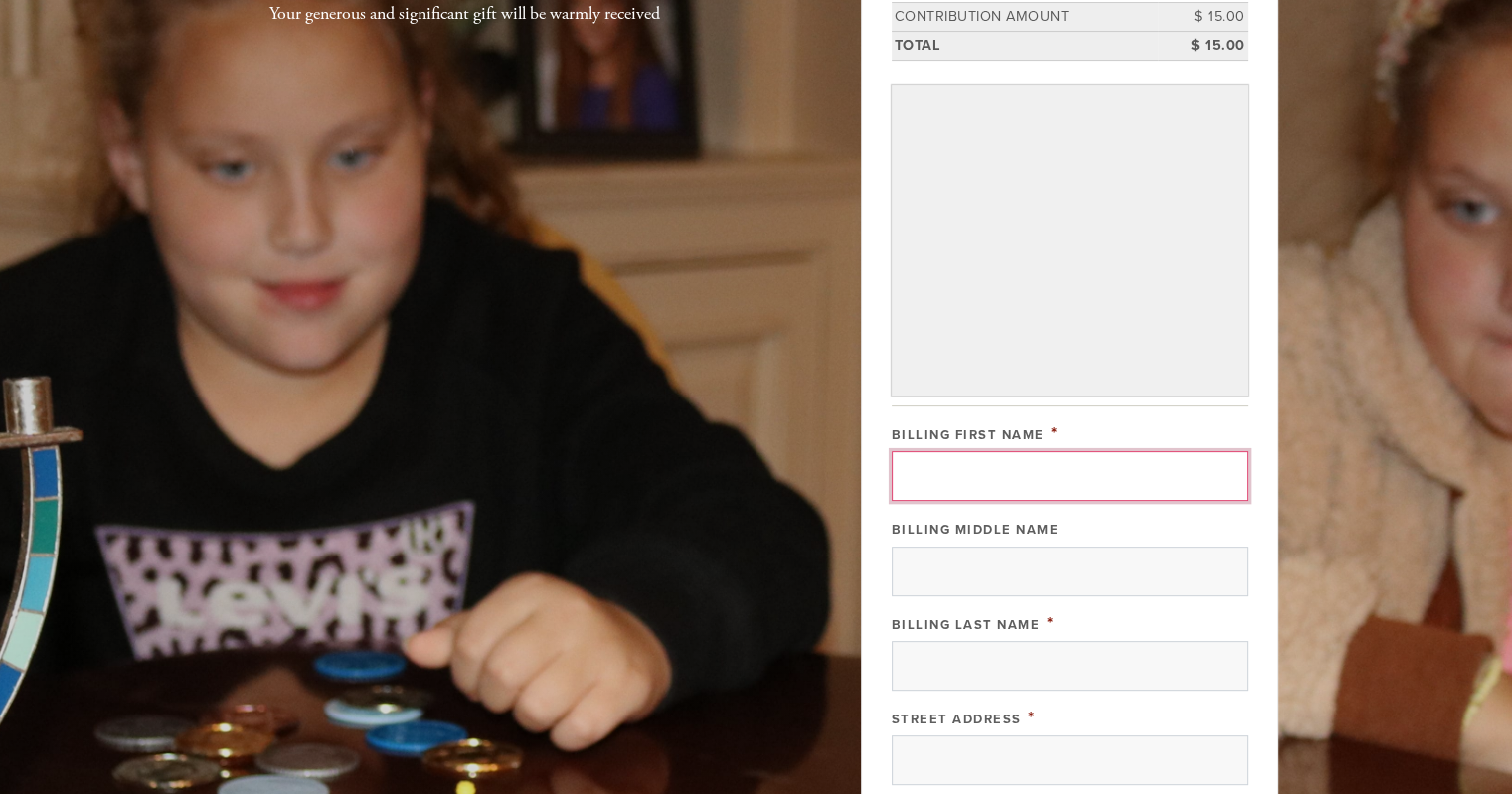 click on "Billing First Name" at bounding box center (1070, 476) 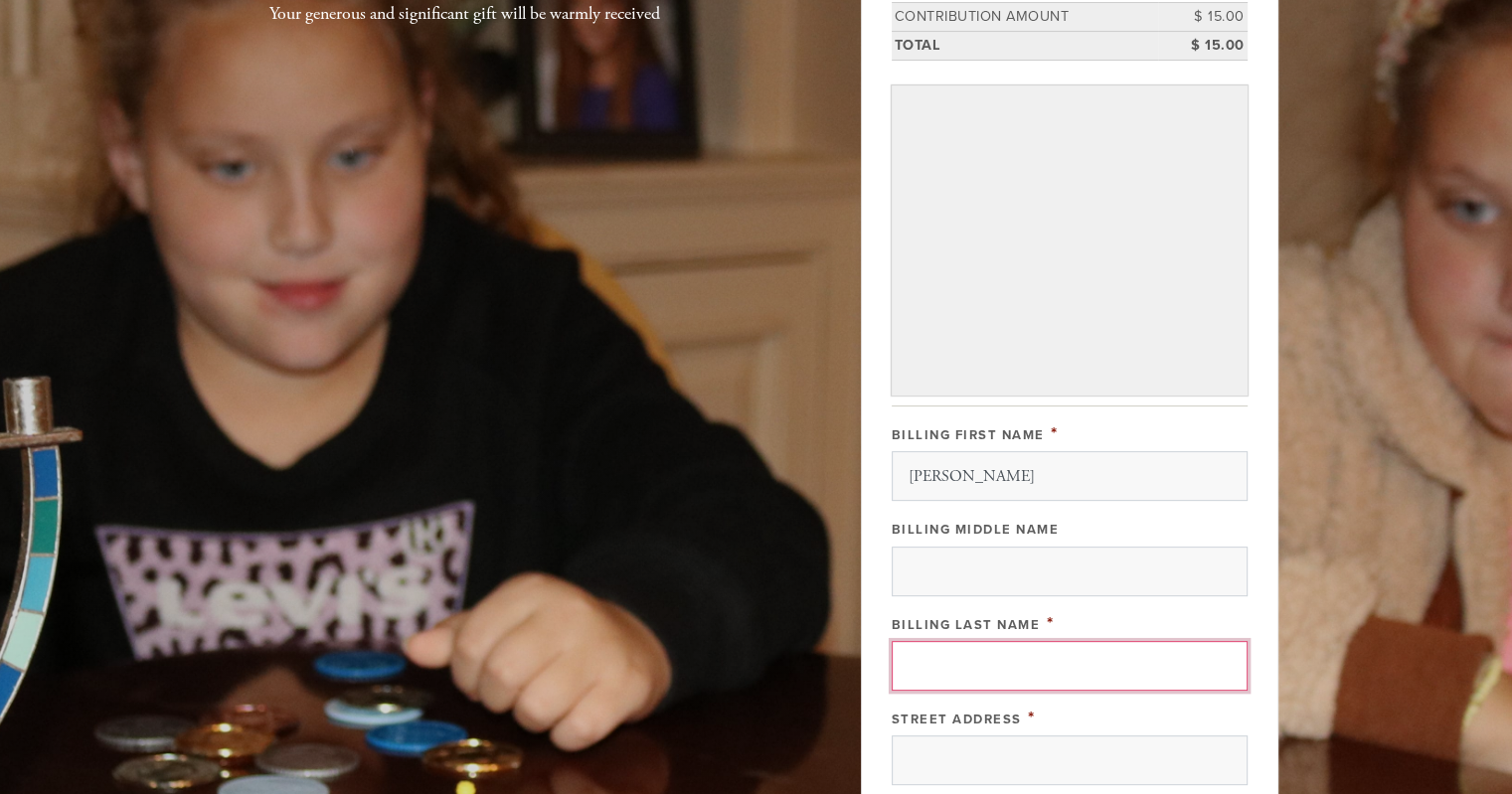 type on "Goldberg" 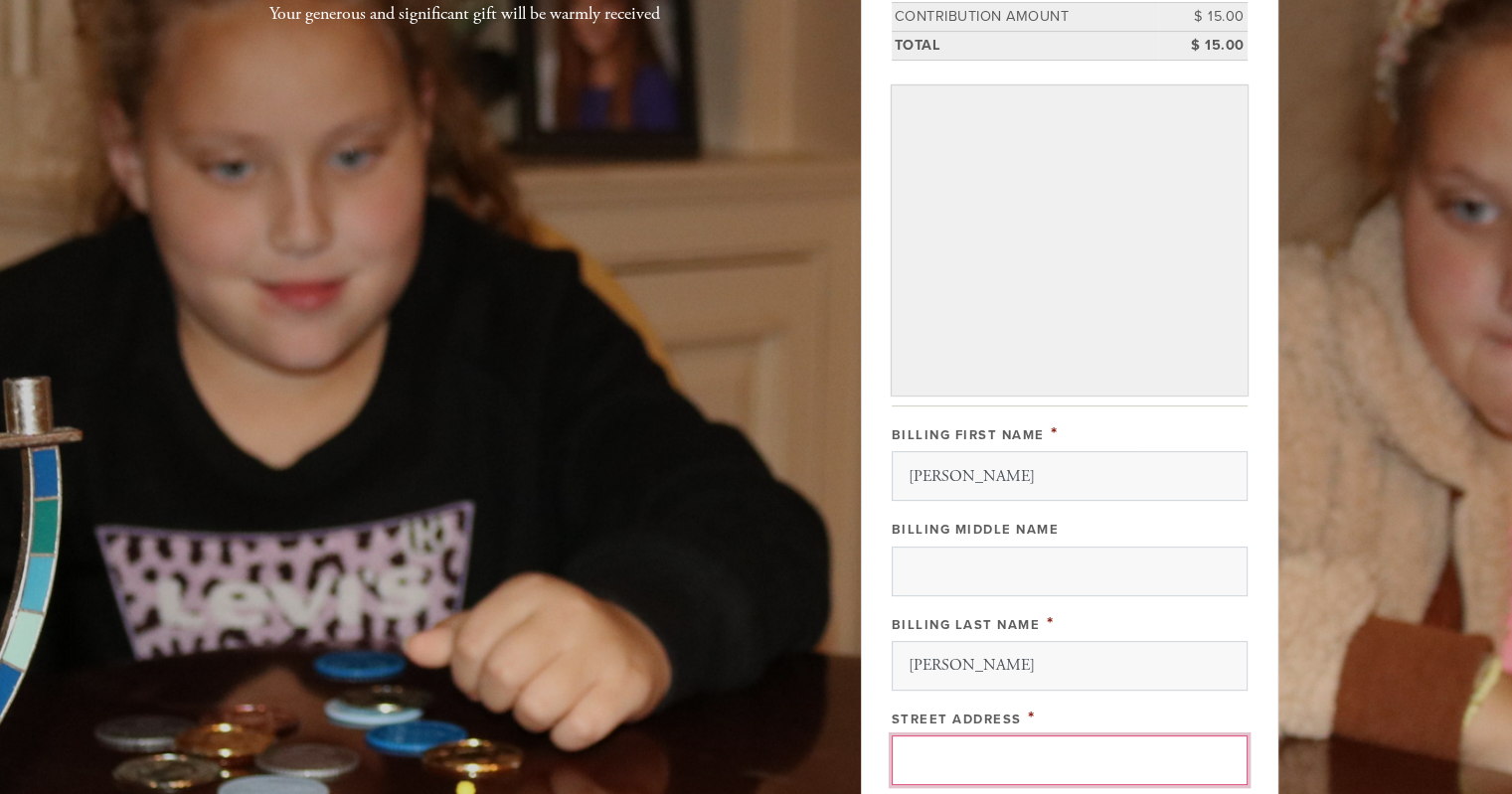 type on "7 Balfour Pl." 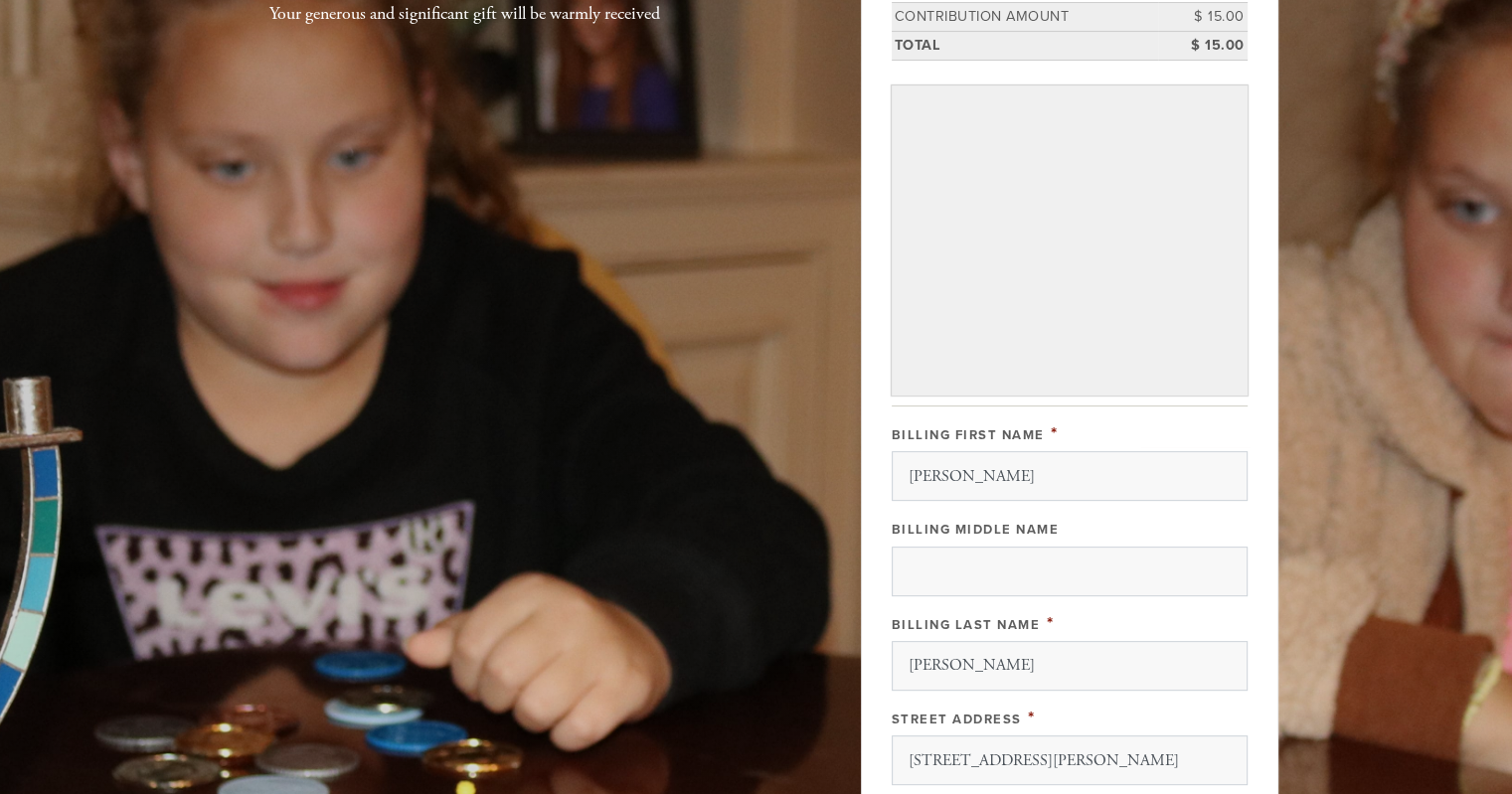 type on "Brooklyn" 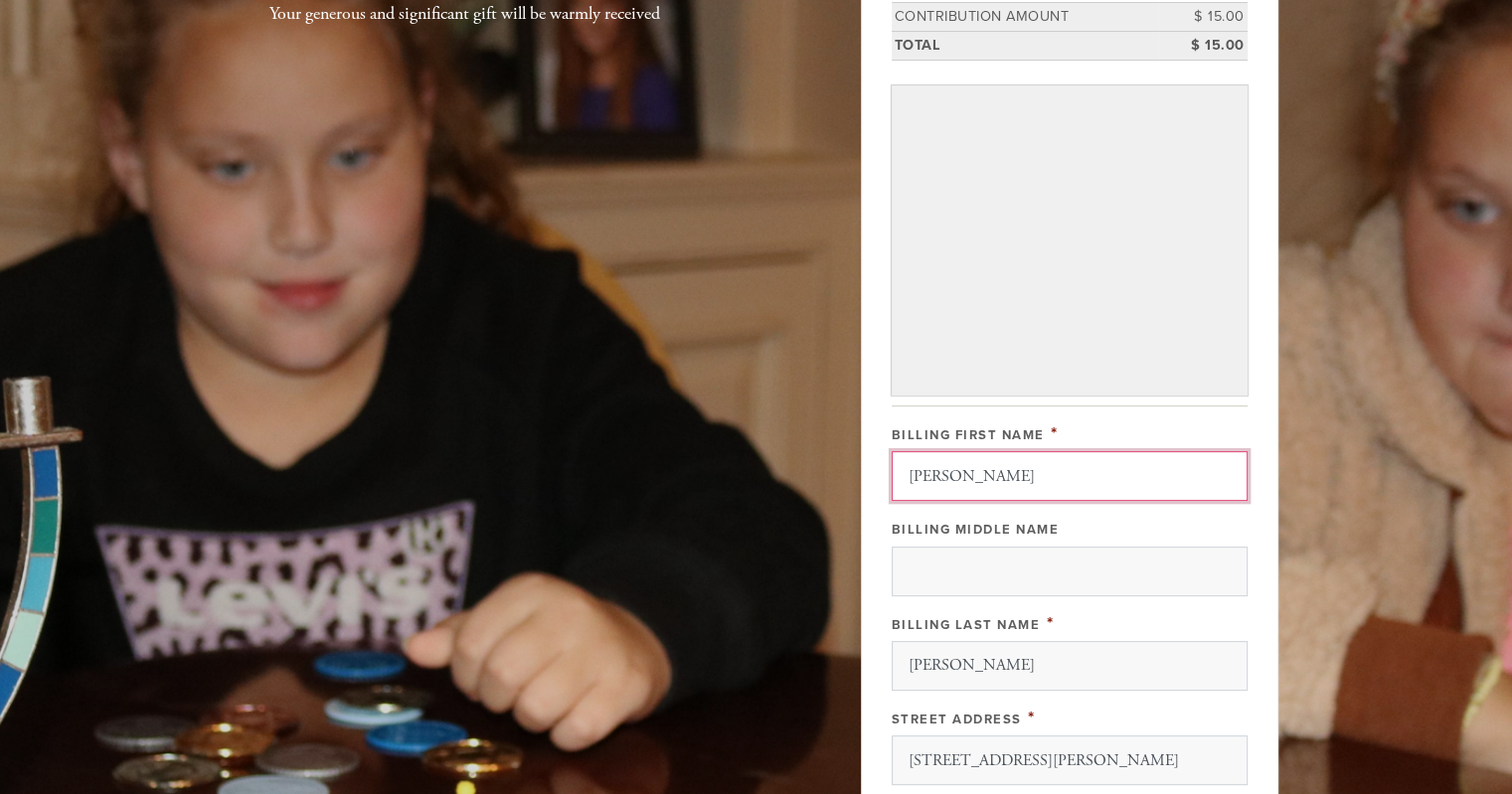 type 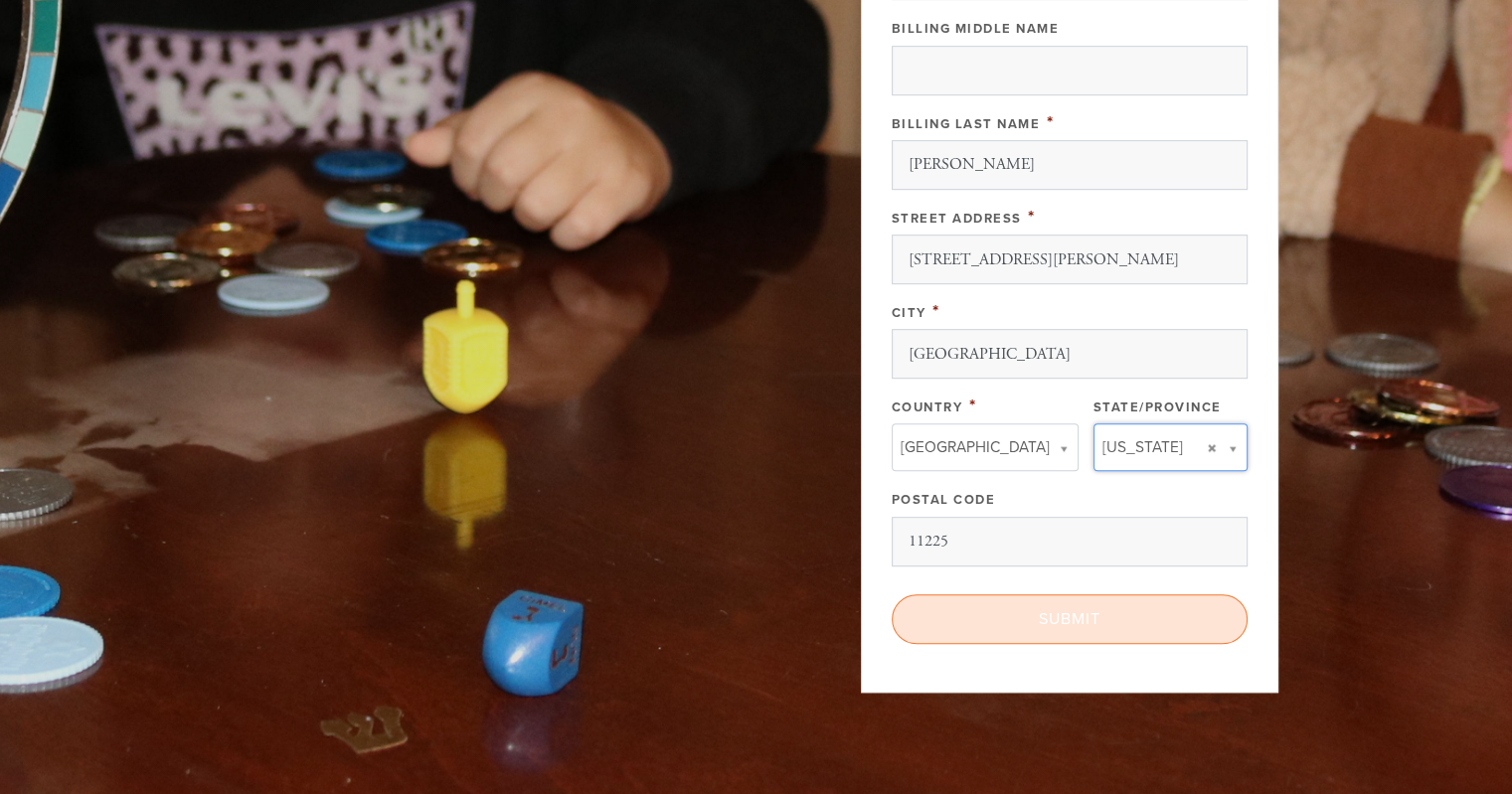 type 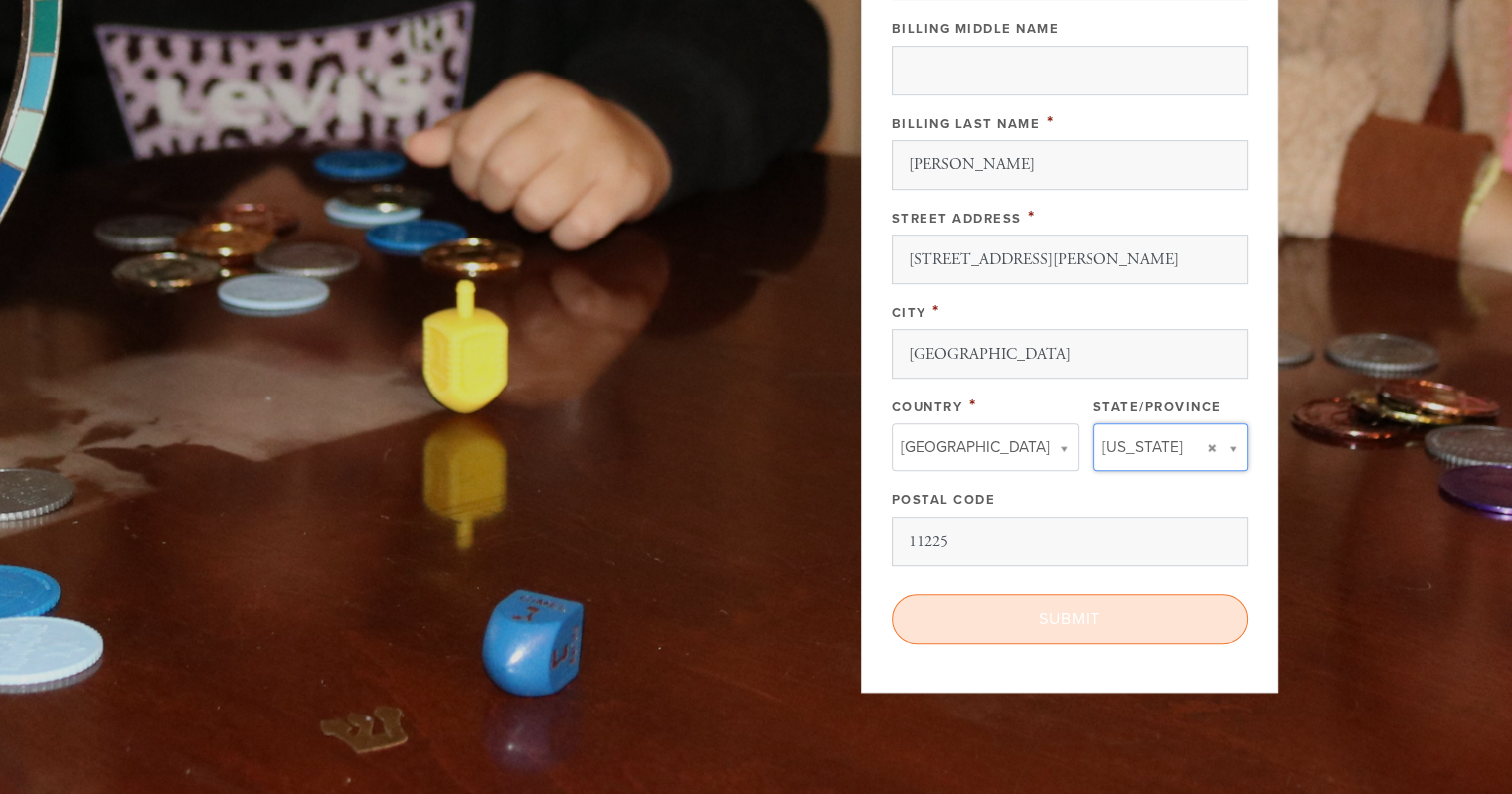 type on "ny" 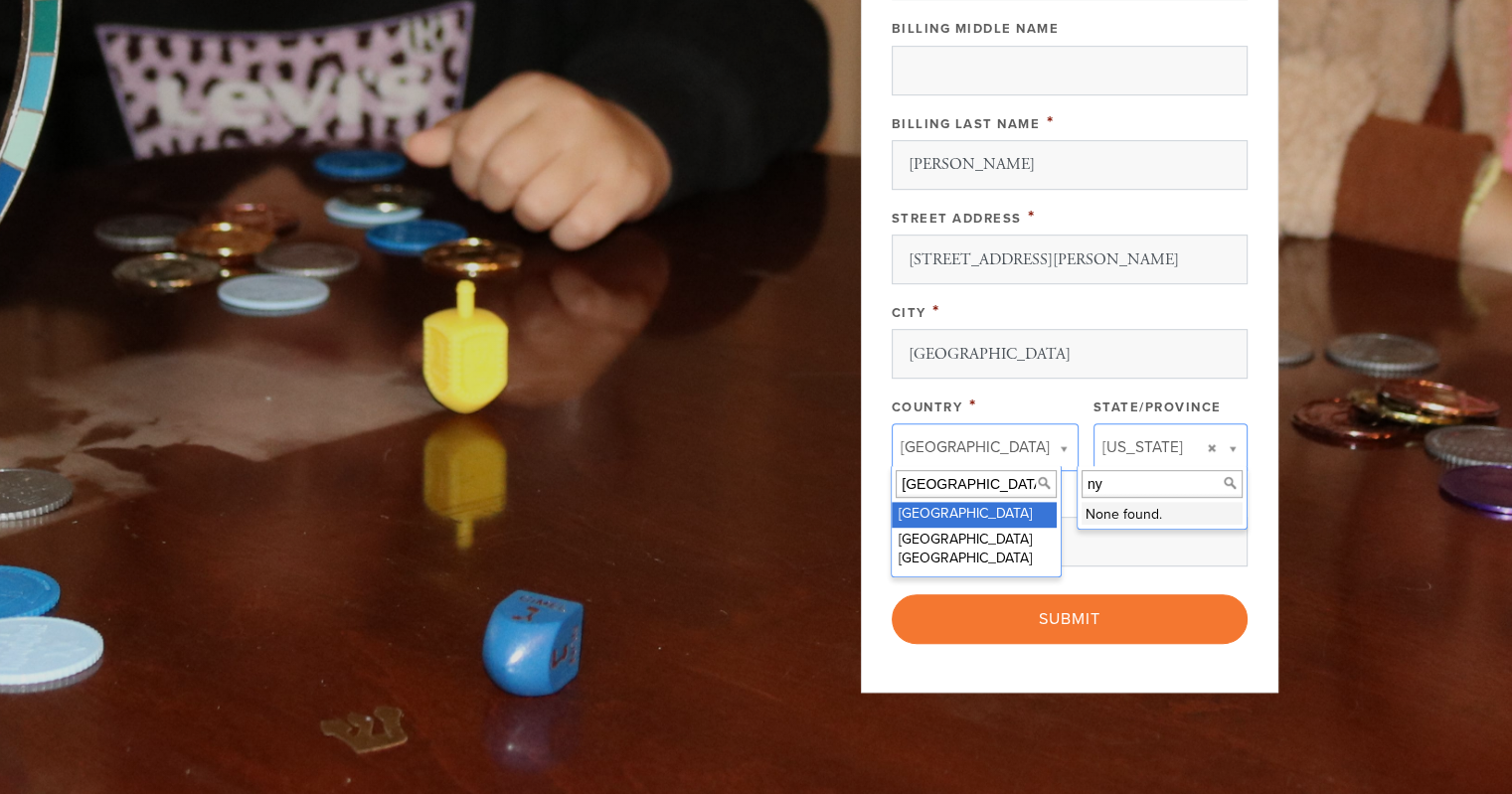 scroll, scrollTop: 1097, scrollLeft: 0, axis: vertical 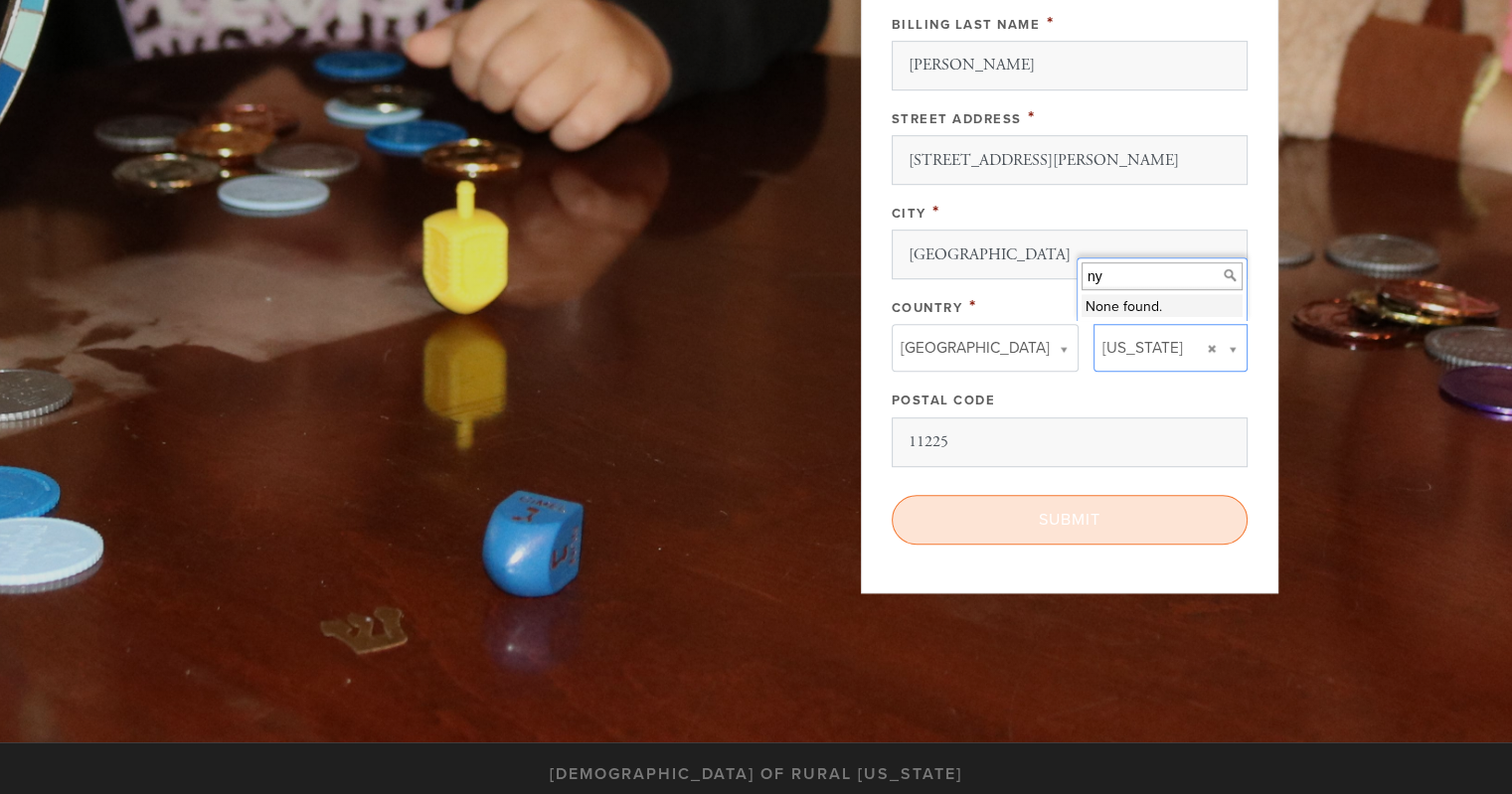 click on "Submit" at bounding box center [1070, 520] 